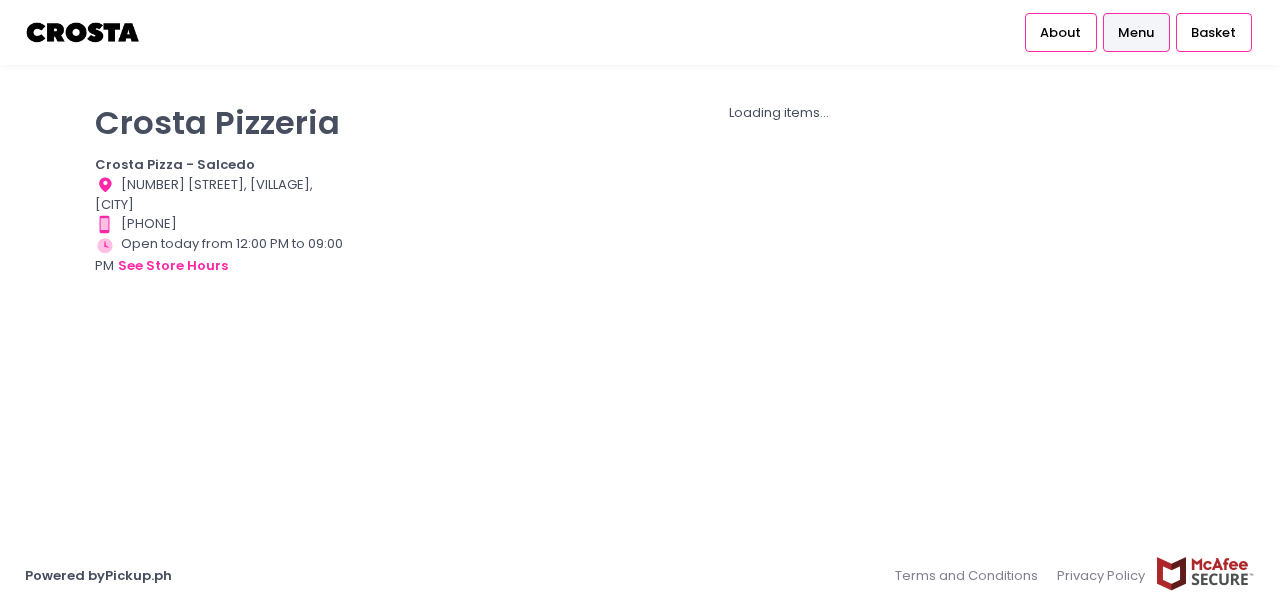 scroll, scrollTop: 0, scrollLeft: 0, axis: both 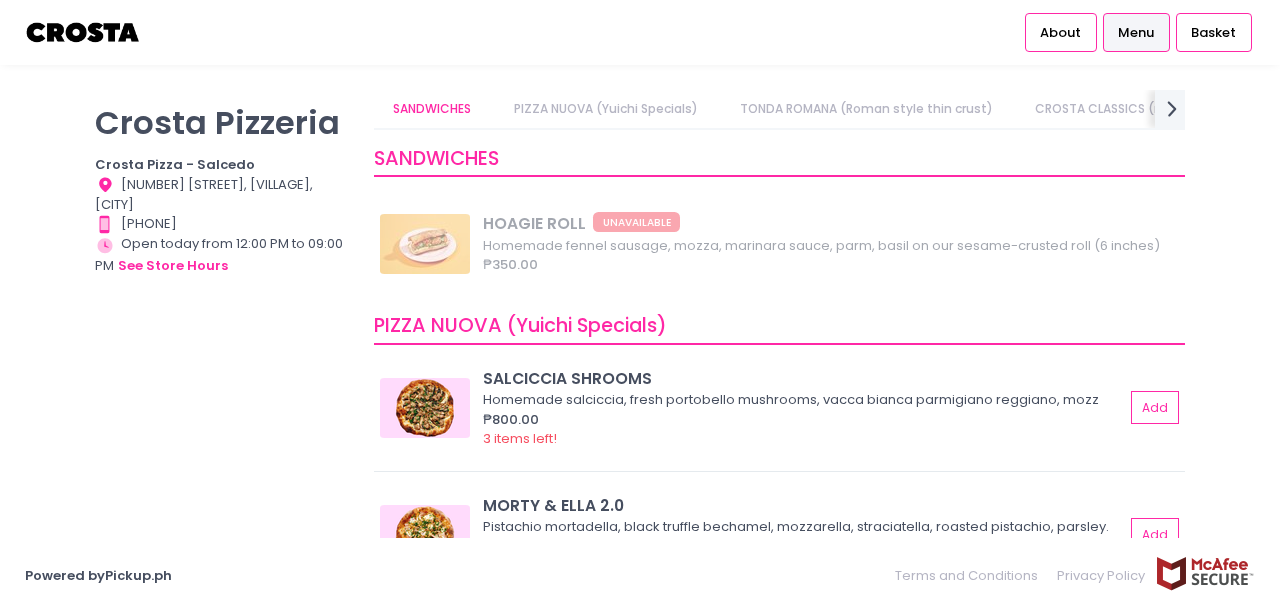 click on "PIZZA NUOVA (Yuichi Specials)" at bounding box center [605, 109] 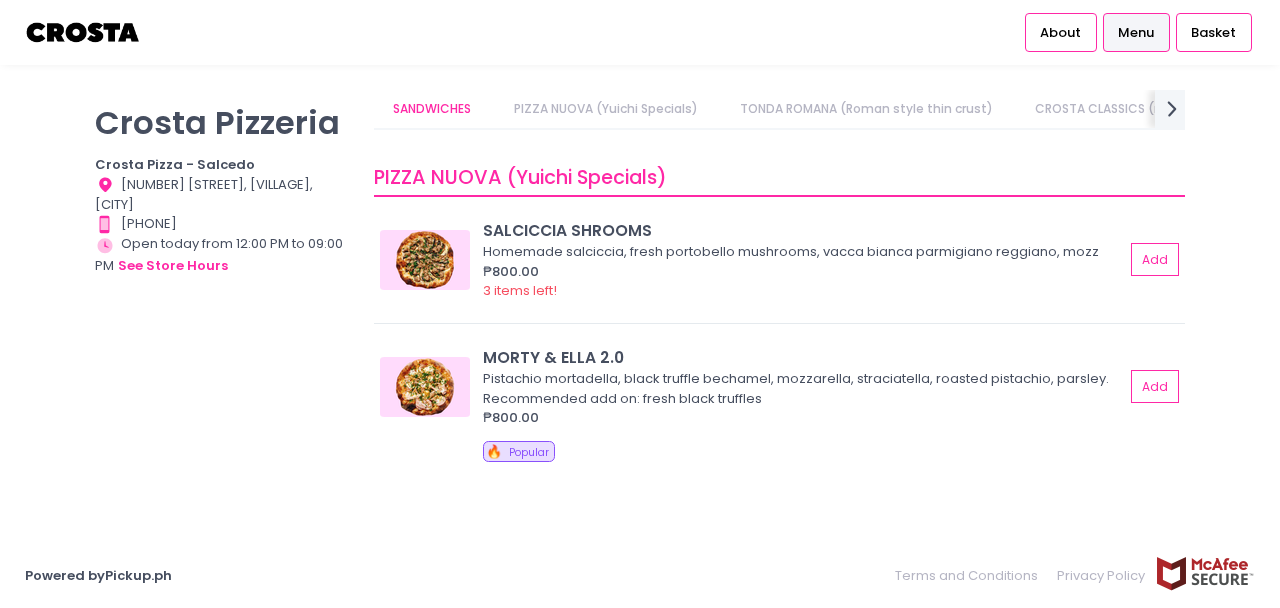 scroll, scrollTop: 167, scrollLeft: 0, axis: vertical 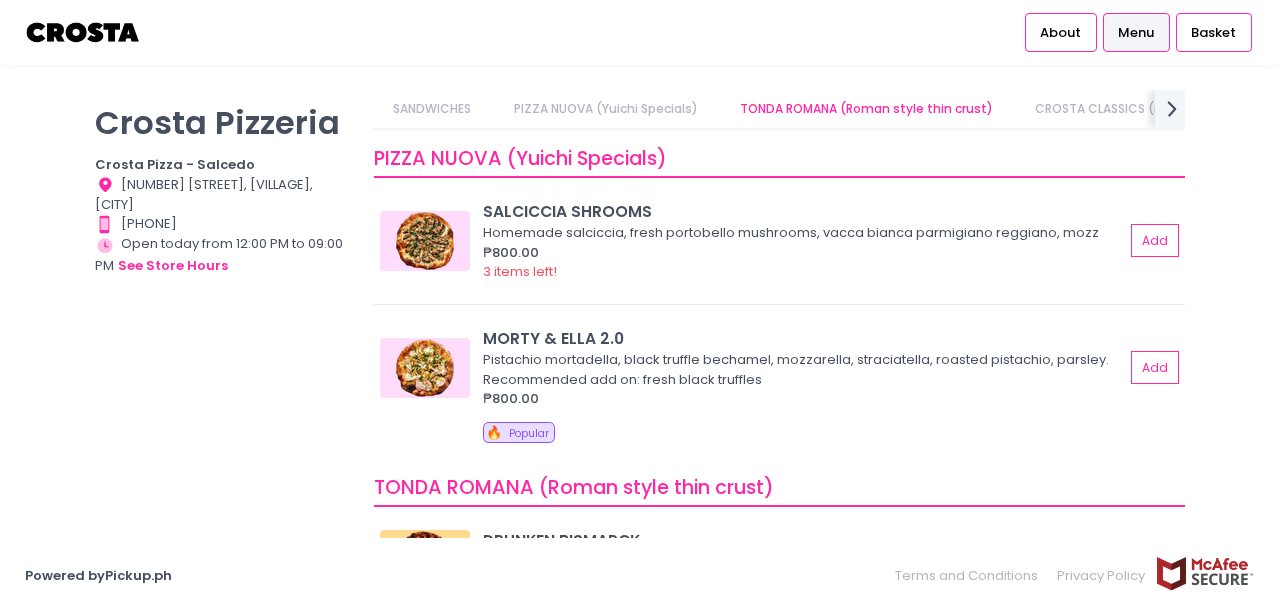 click on "Menu" at bounding box center (1136, 33) 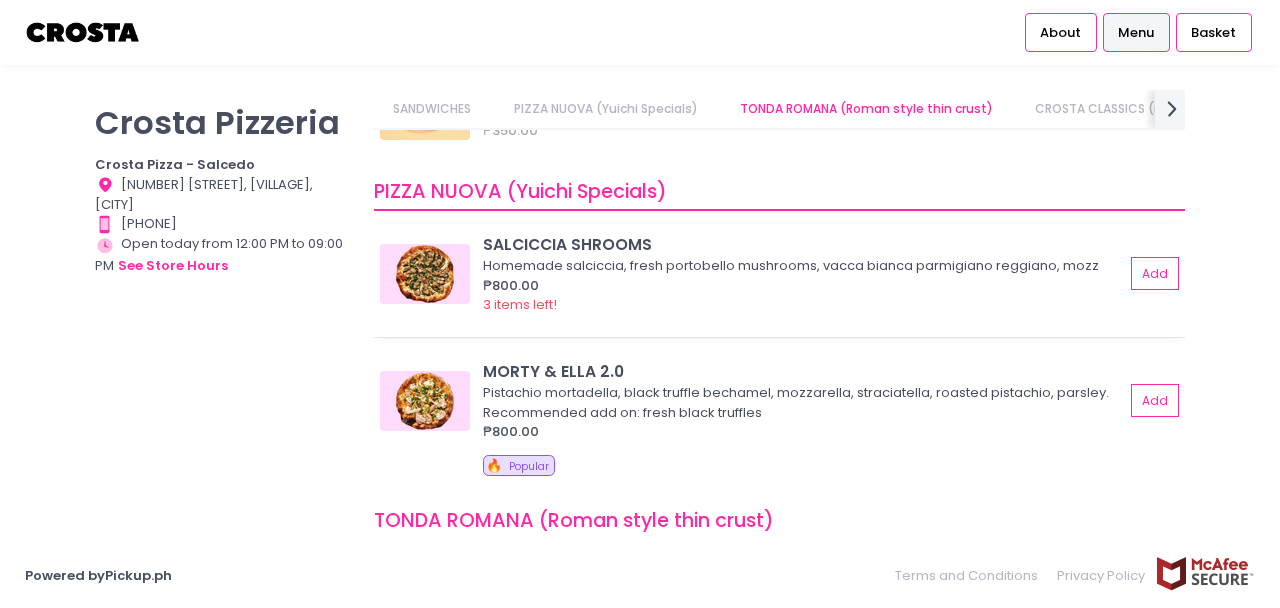 scroll, scrollTop: 291, scrollLeft: 0, axis: vertical 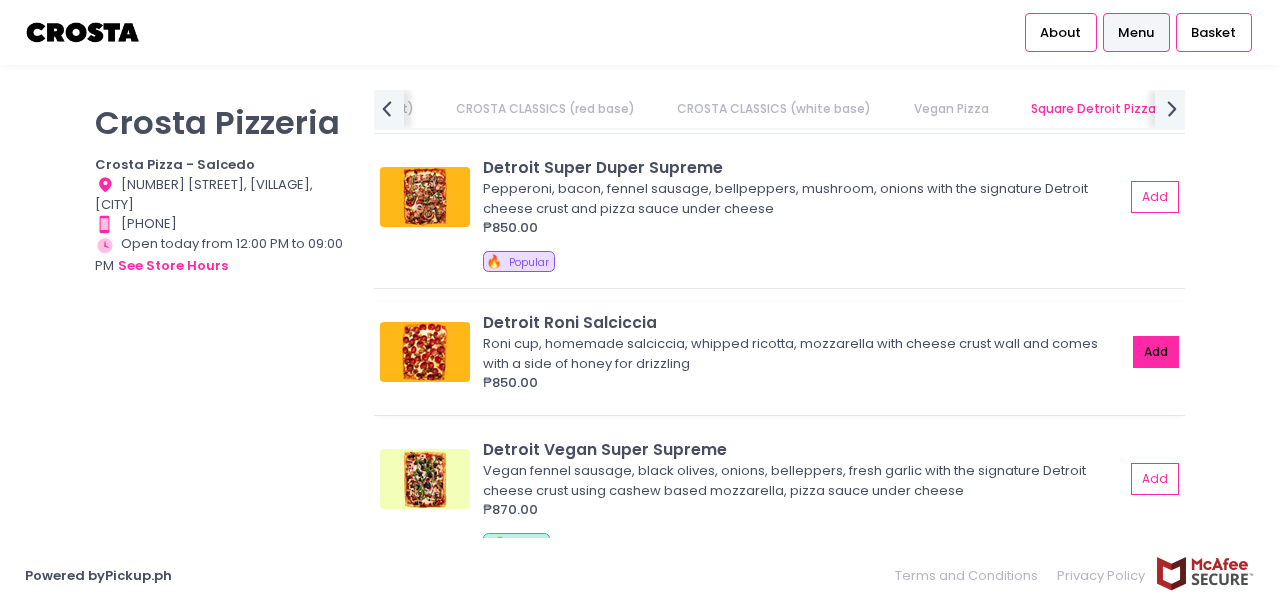 click on "Add" at bounding box center [1156, 352] 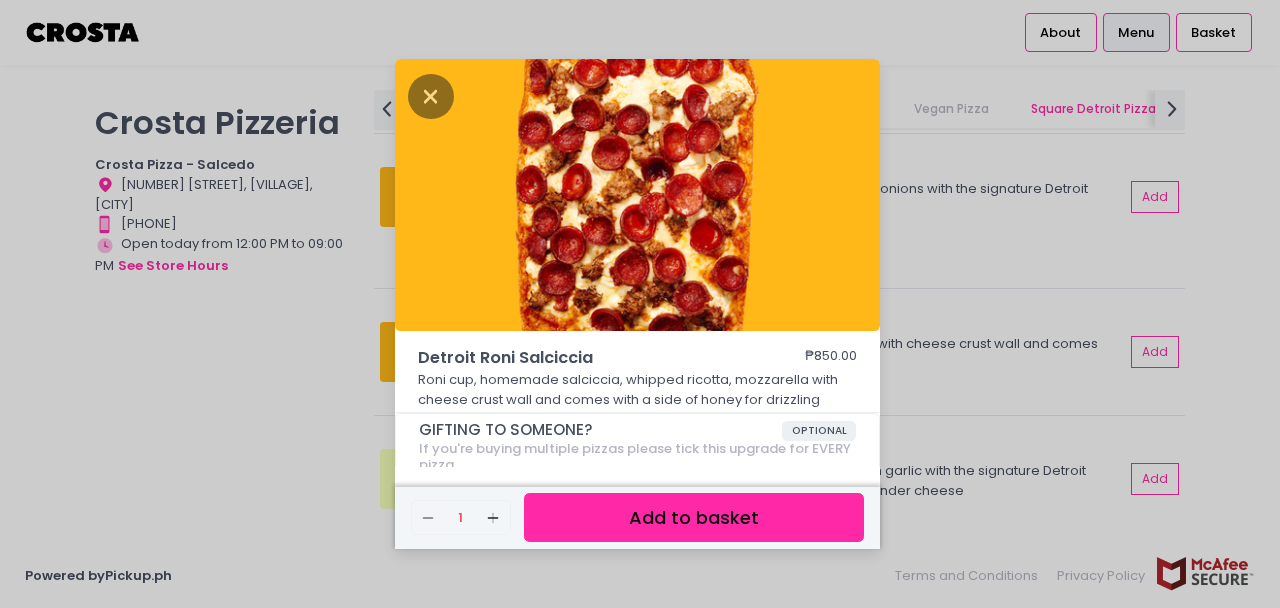 click on "Add to basket" at bounding box center (694, 517) 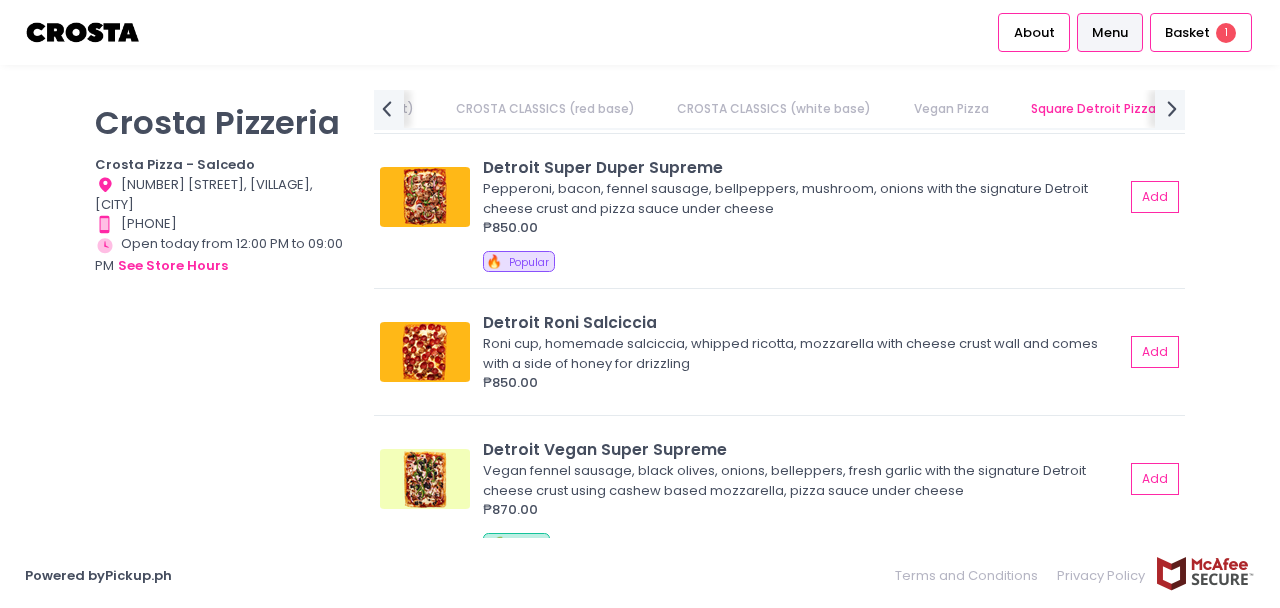 scroll, scrollTop: 2083, scrollLeft: 0, axis: vertical 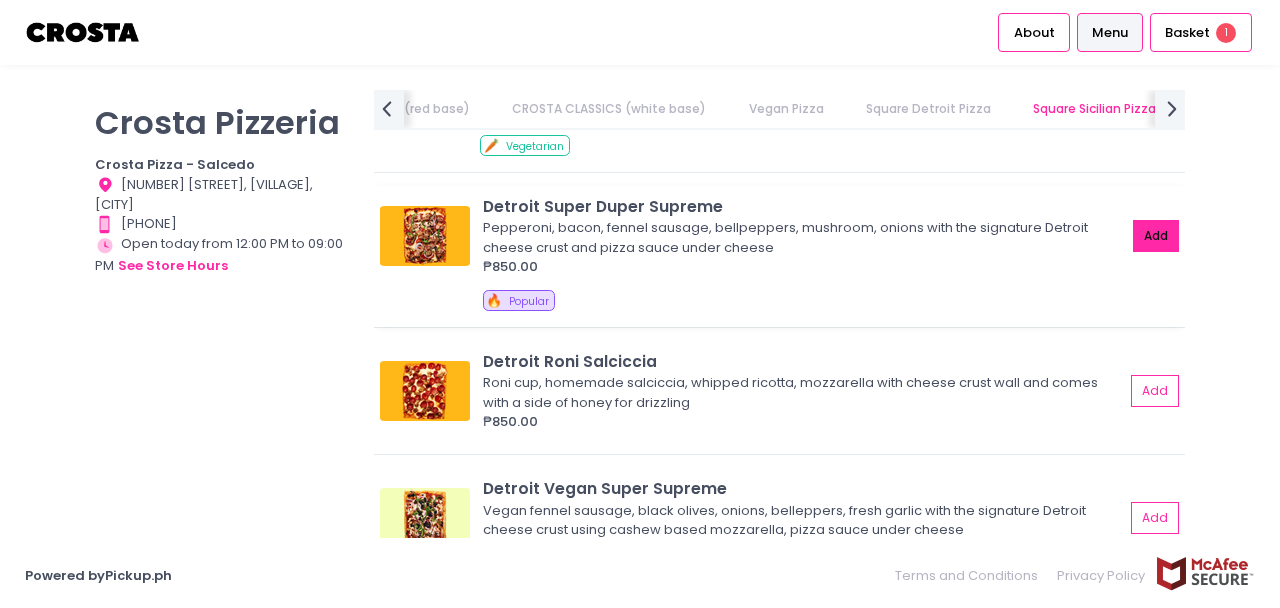 click on "Add" at bounding box center (1156, 236) 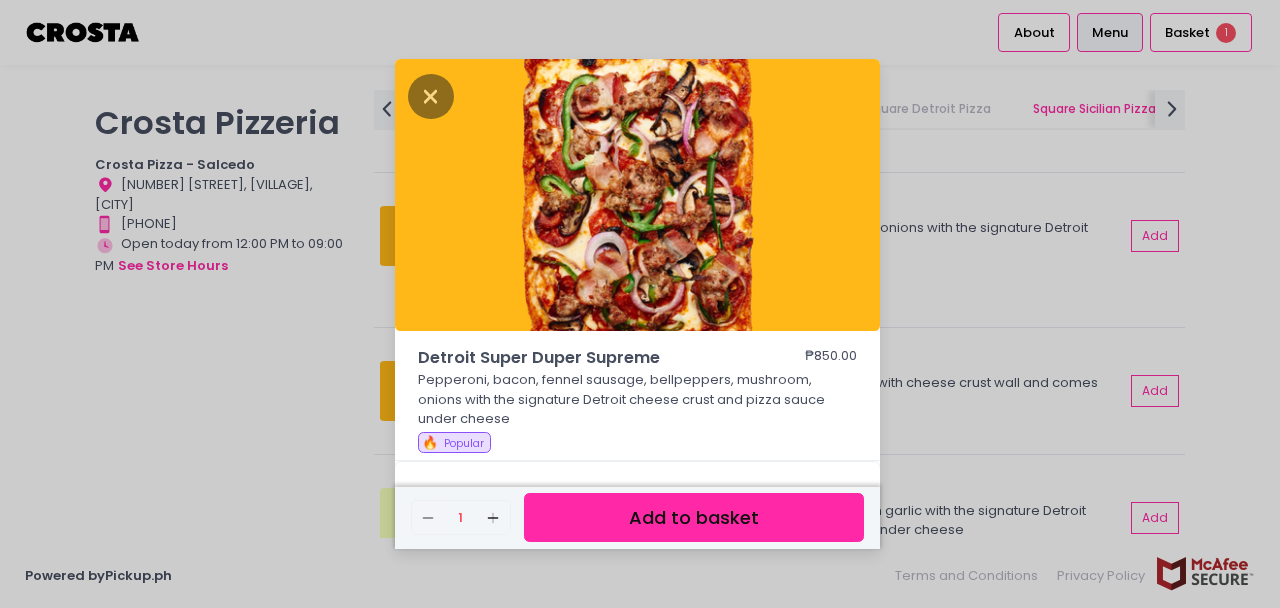 click on "Add to basket" at bounding box center [694, 517] 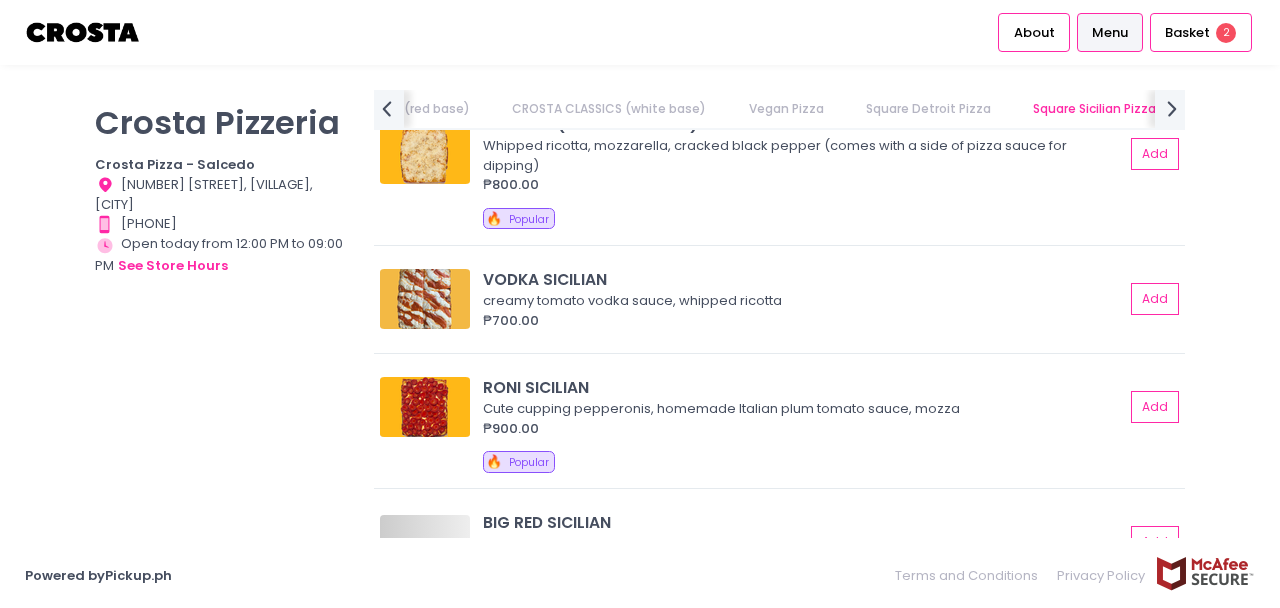 scroll, scrollTop: 2665, scrollLeft: 0, axis: vertical 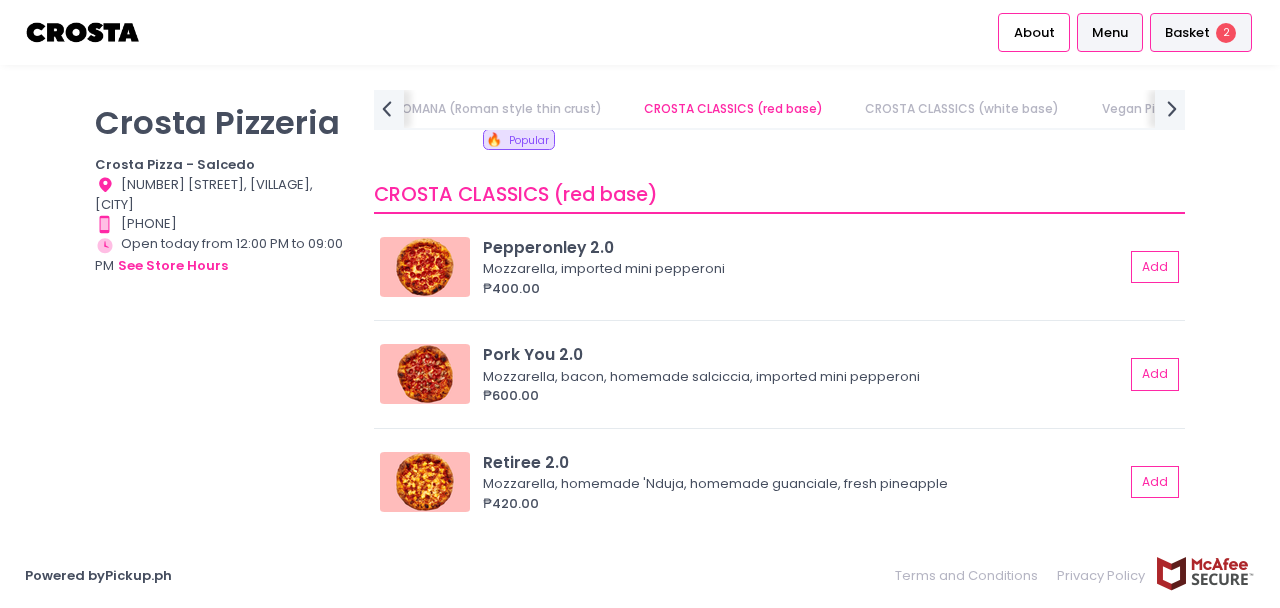 click on "Basket" at bounding box center (1187, 33) 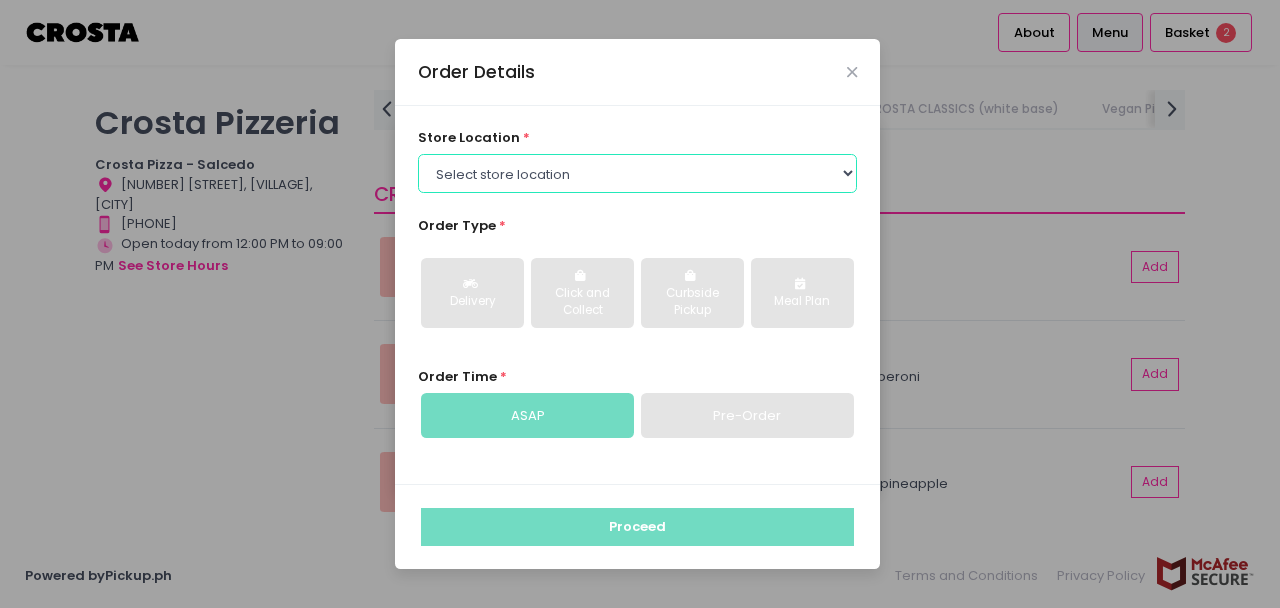 click on "Select store location Crosta Pizza - Salcedo  Crosta Pizza - San Juan" at bounding box center (638, 173) 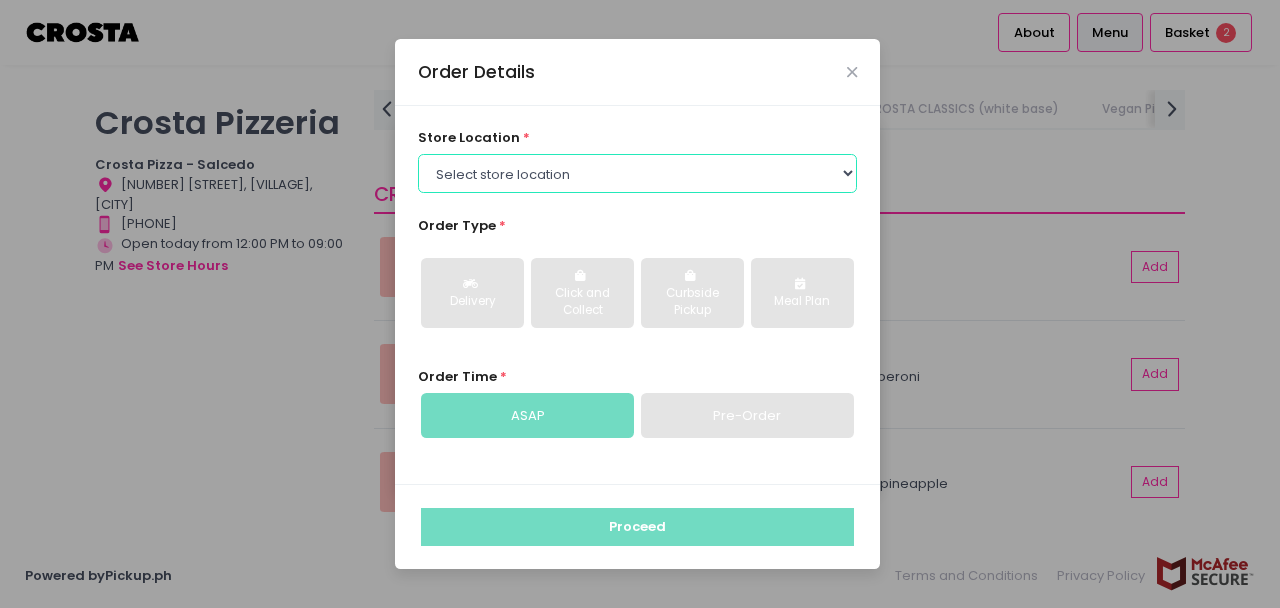 select on "5fabb2e53664a8677beaeb89" 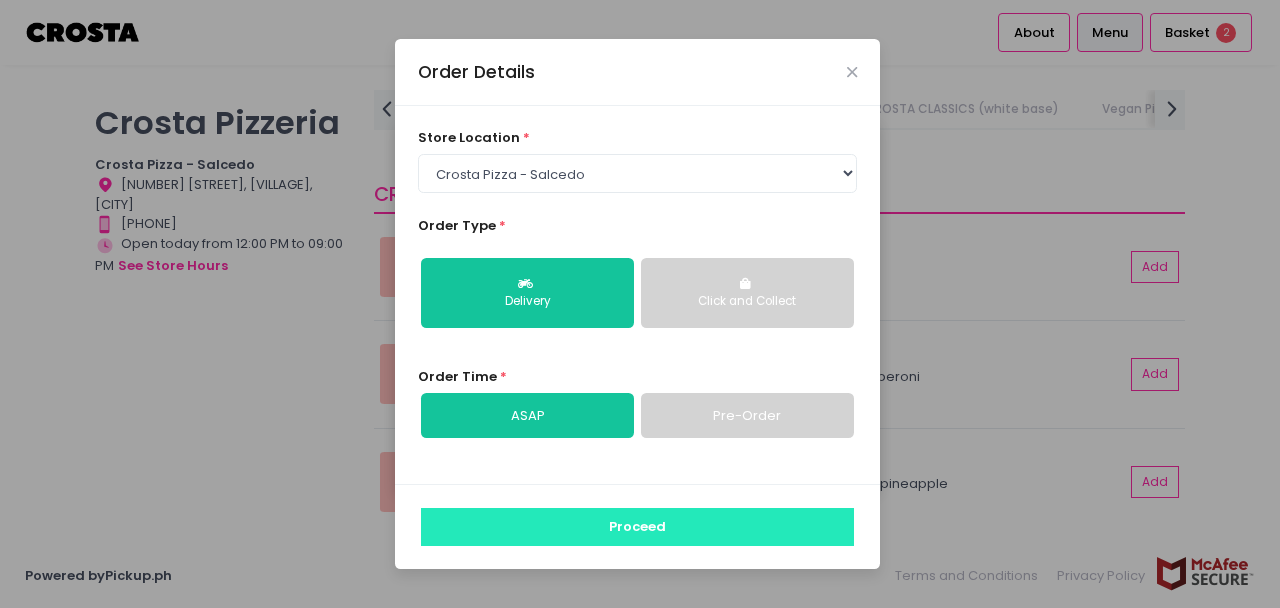 click on "Proceed" at bounding box center [637, 527] 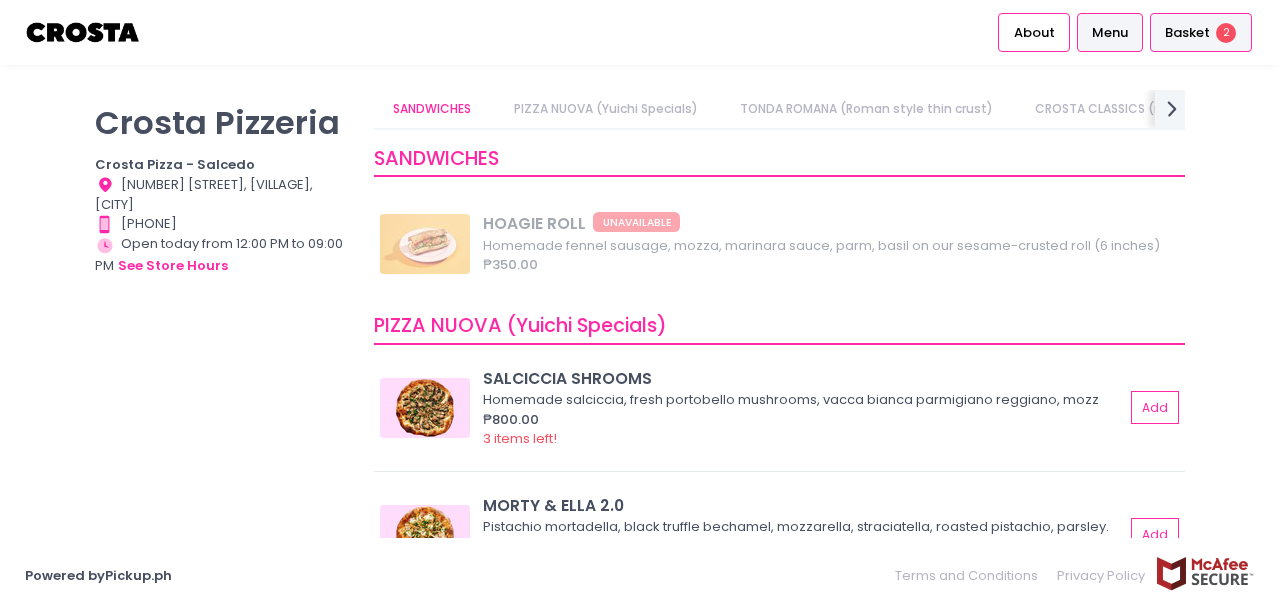 click on "Basket" at bounding box center (1187, 33) 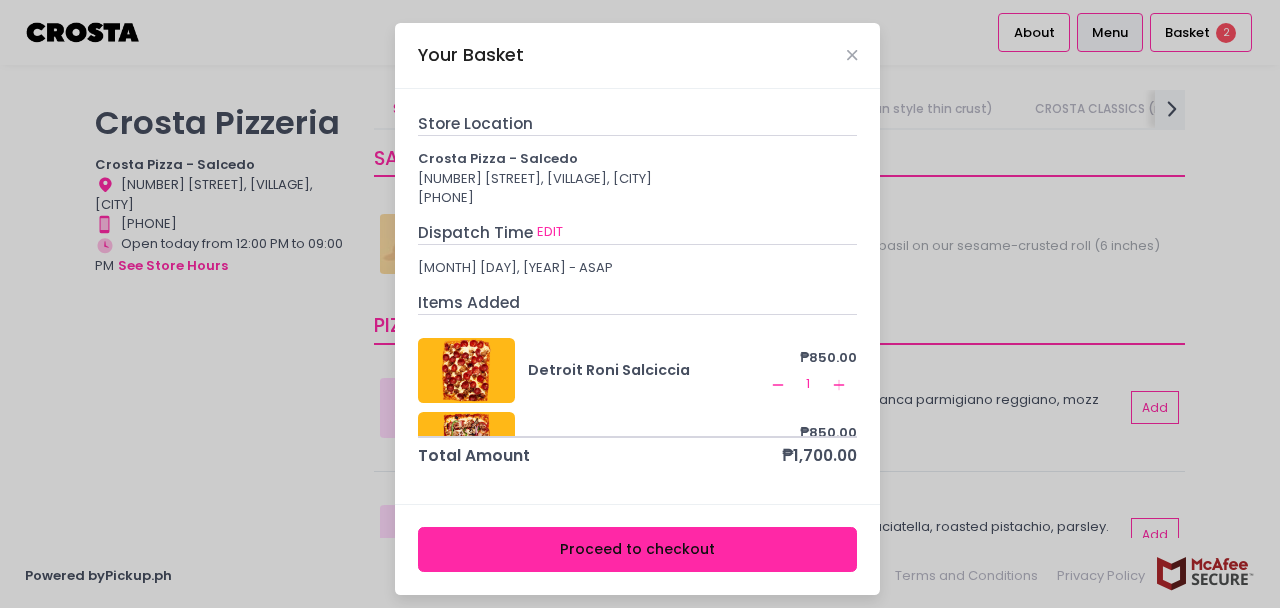 click on "Proceed to checkout" at bounding box center [638, 549] 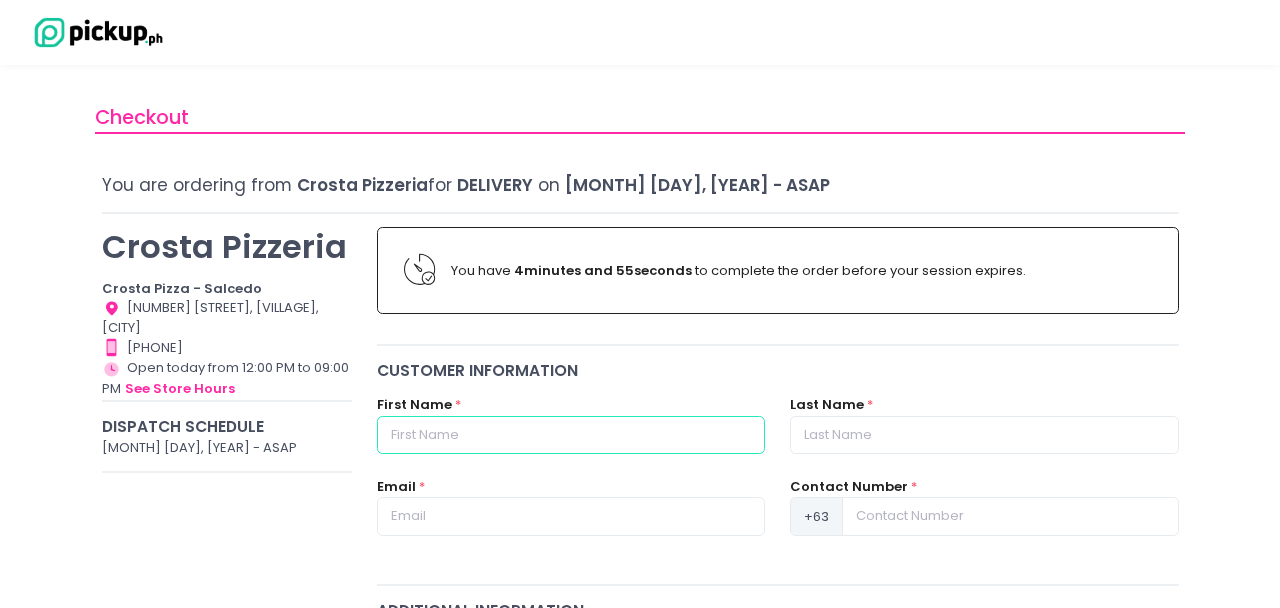 click at bounding box center (571, 435) 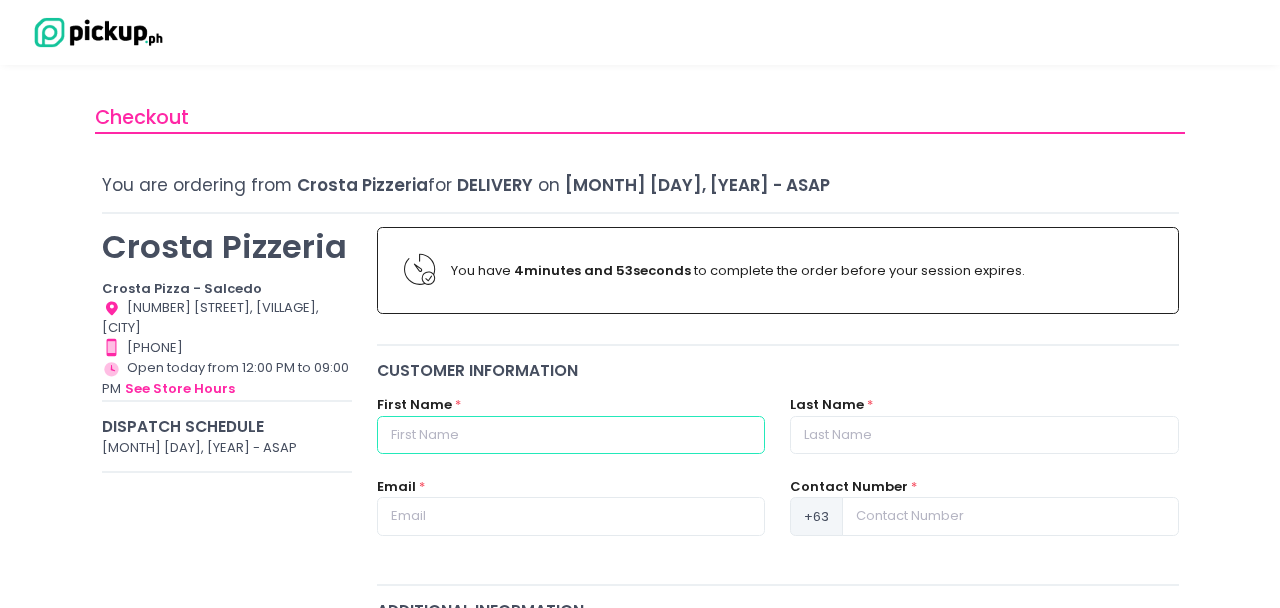 type on "[LAST]" 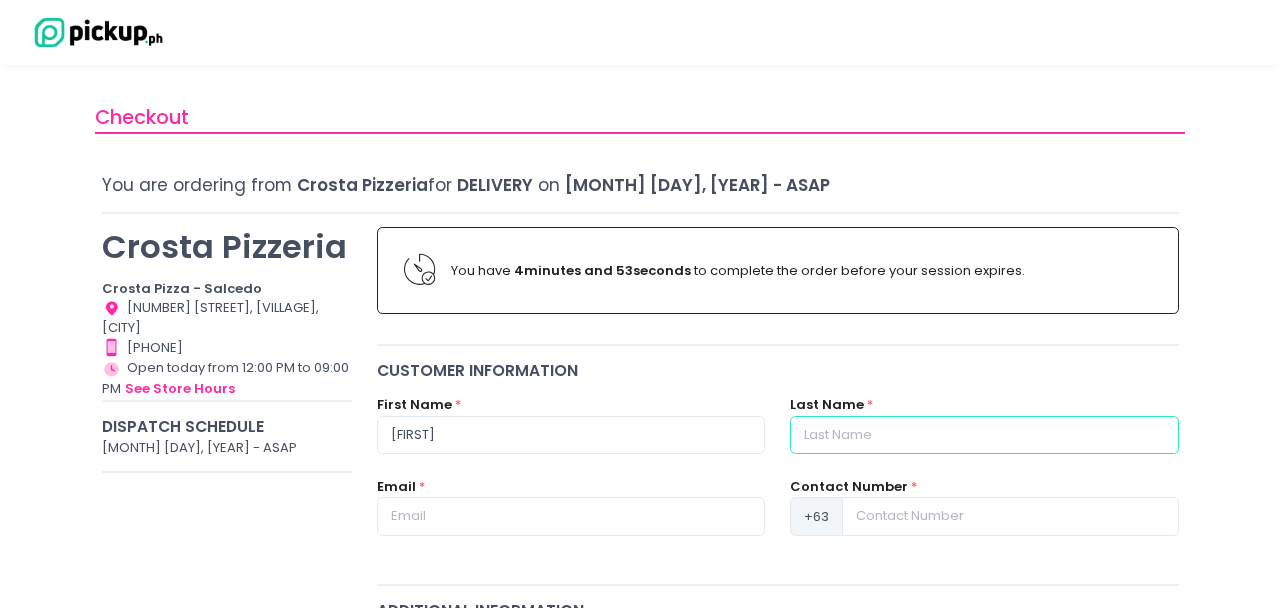 type on "[LAST]" 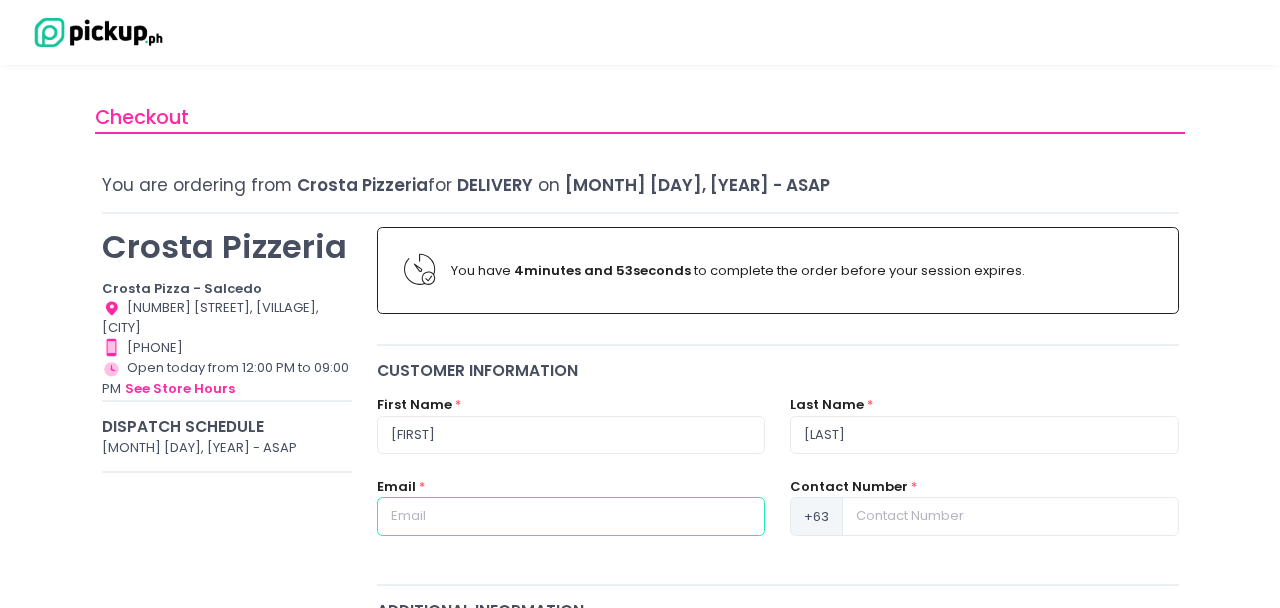 type on "[EMAIL]" 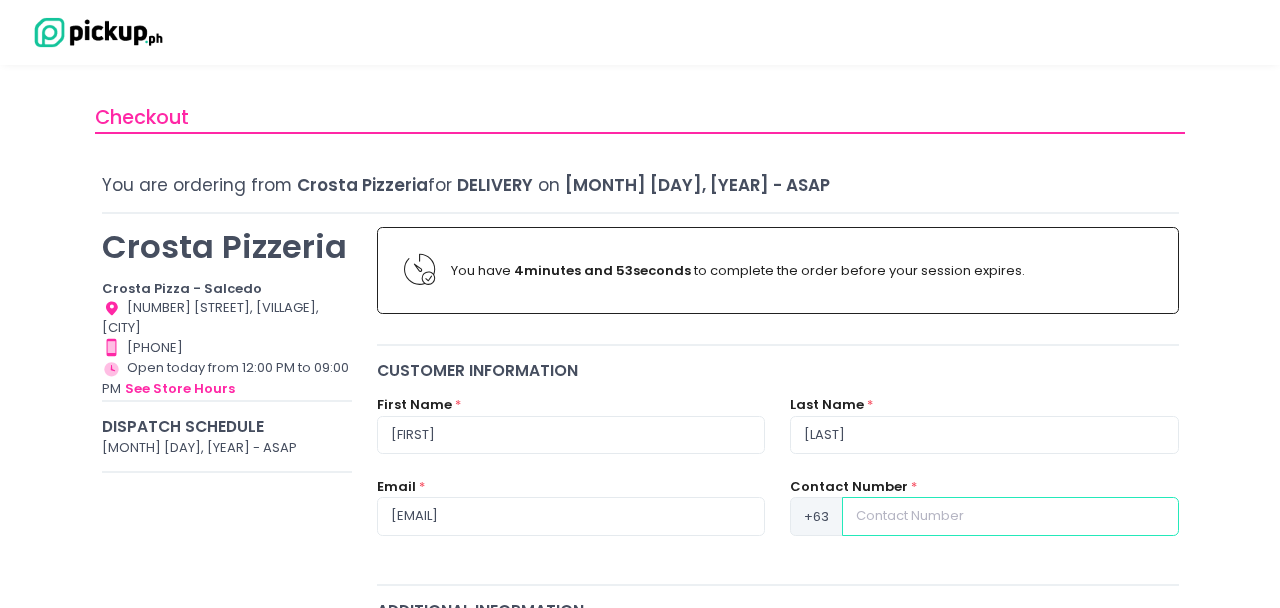 type on "[PHONE]" 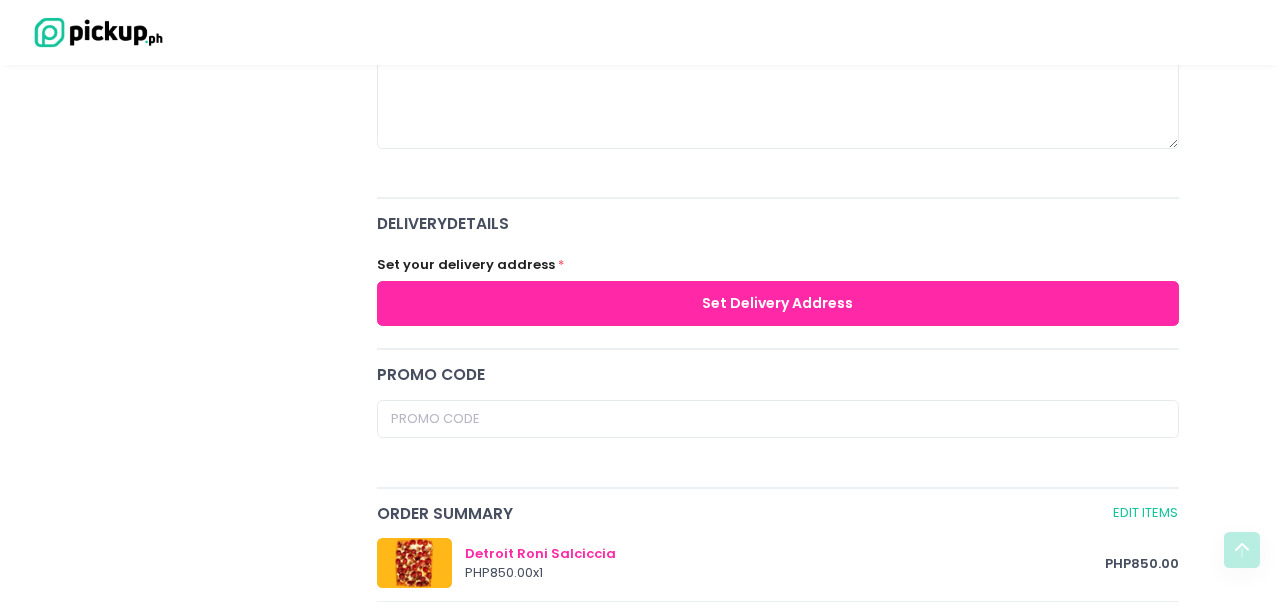 scroll, scrollTop: 626, scrollLeft: 0, axis: vertical 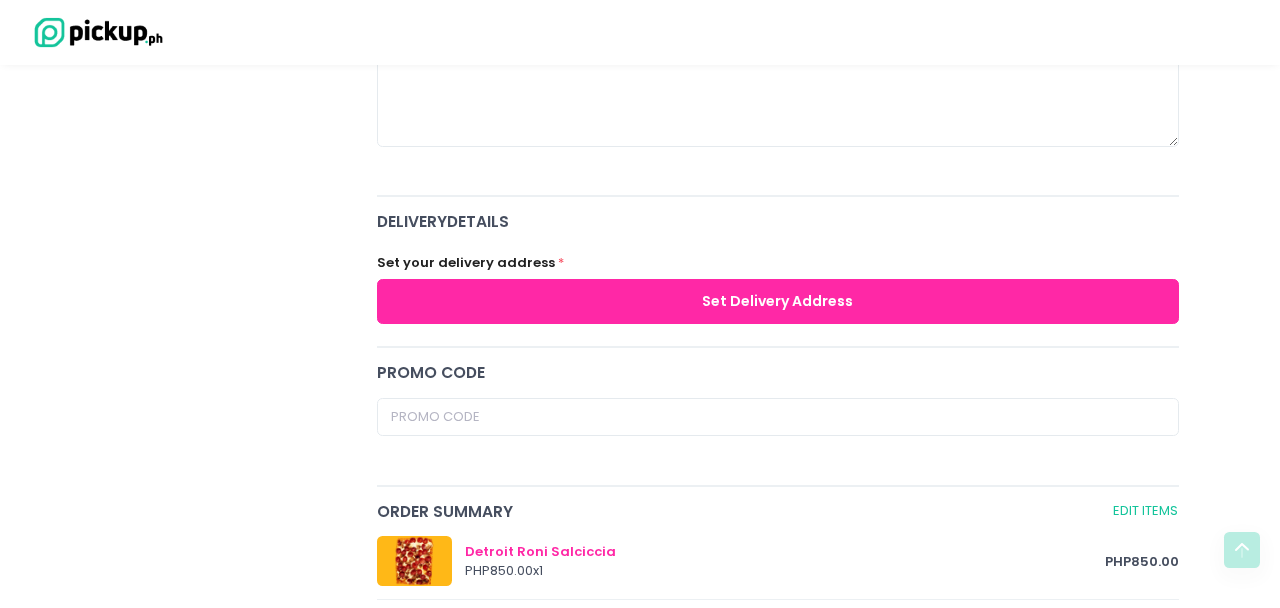 click on "Set Delivery Address" at bounding box center (778, 301) 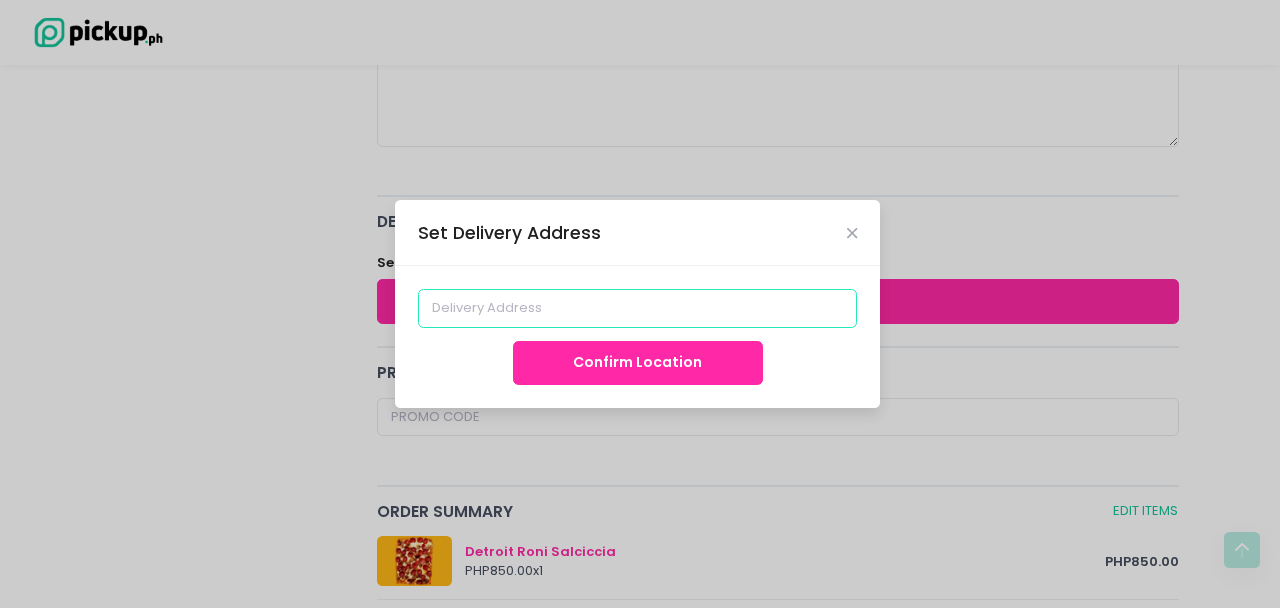 click at bounding box center [638, 308] 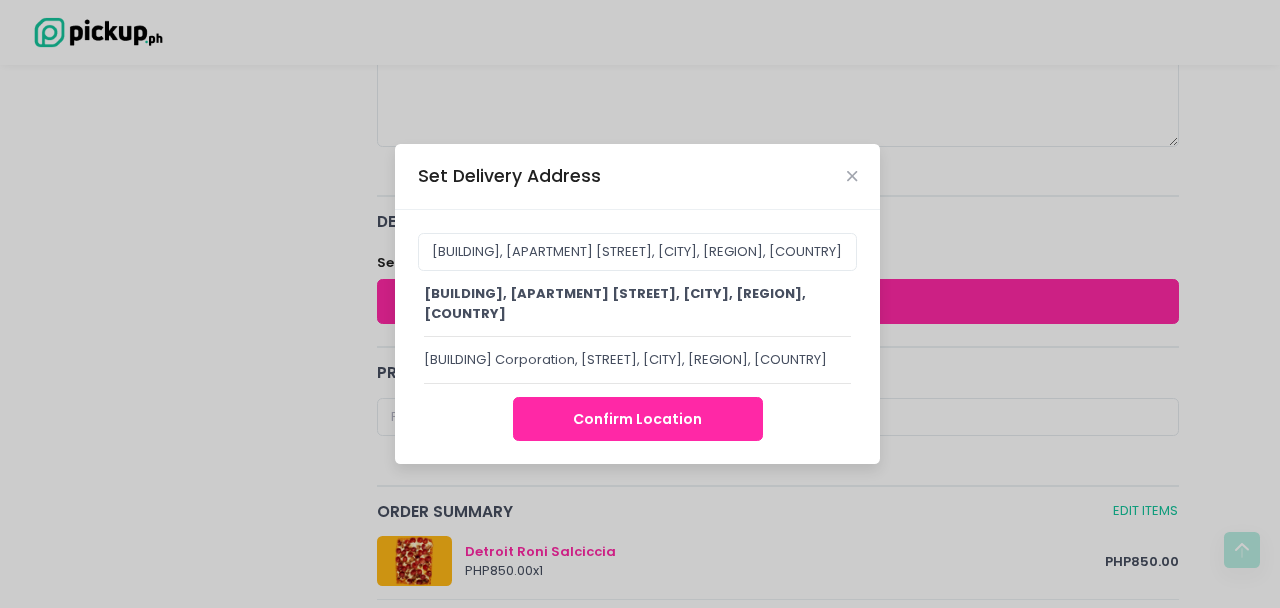 click on "Confirm Location" at bounding box center (638, 419) 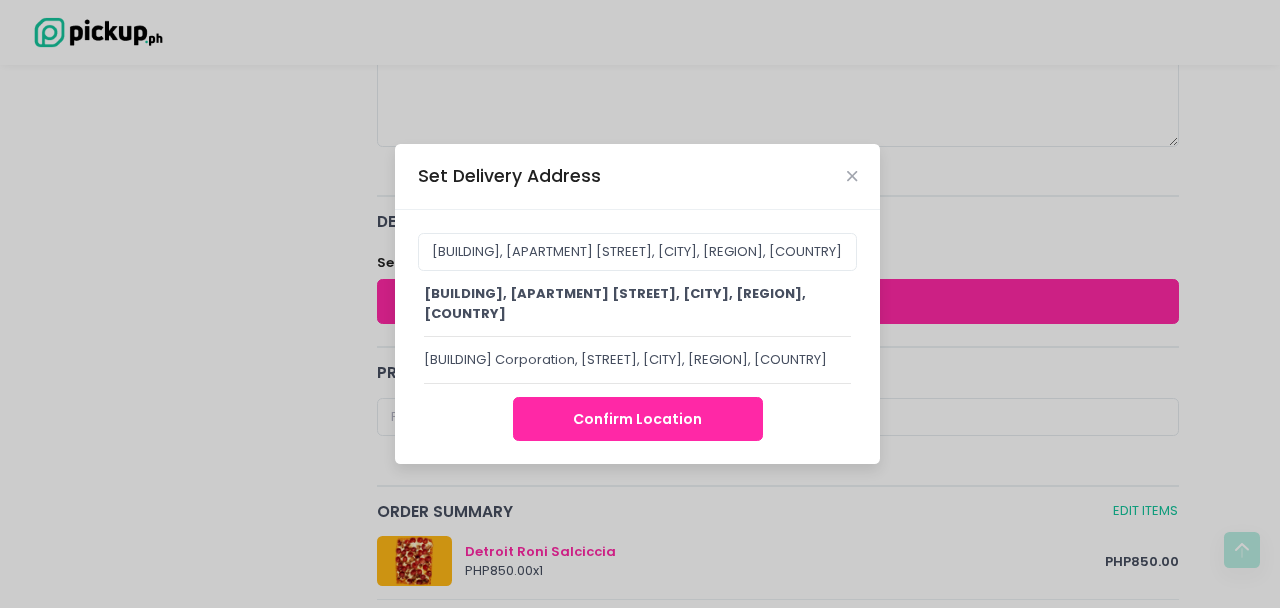 click on "Confirm Location" at bounding box center [638, 419] 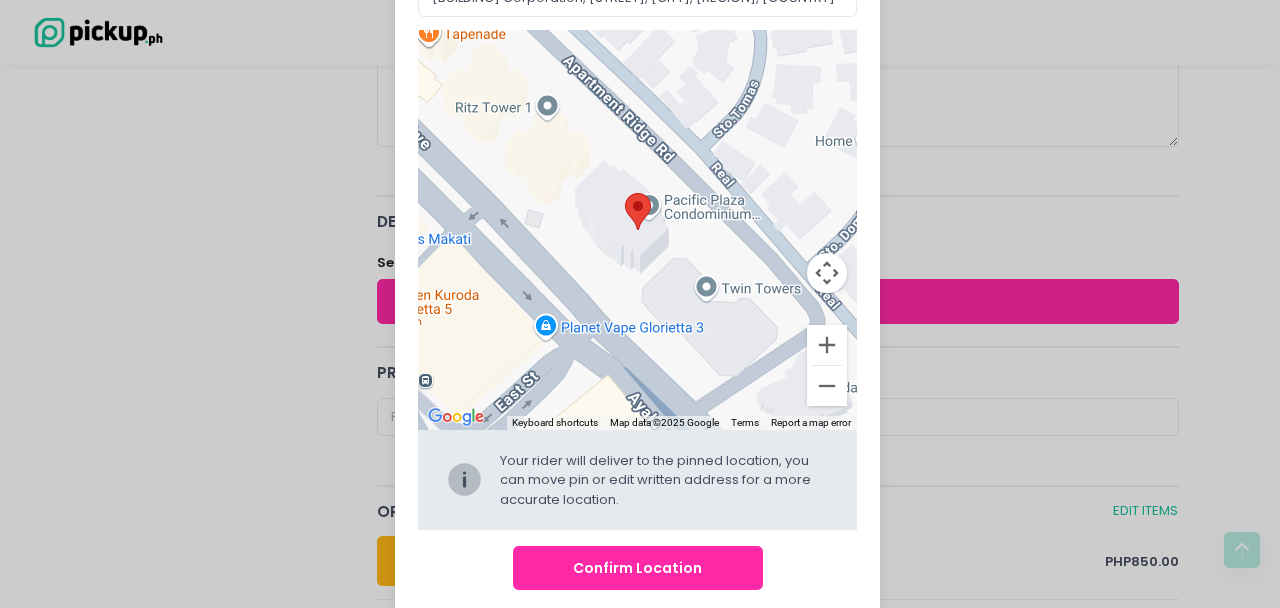 scroll, scrollTop: 161, scrollLeft: 0, axis: vertical 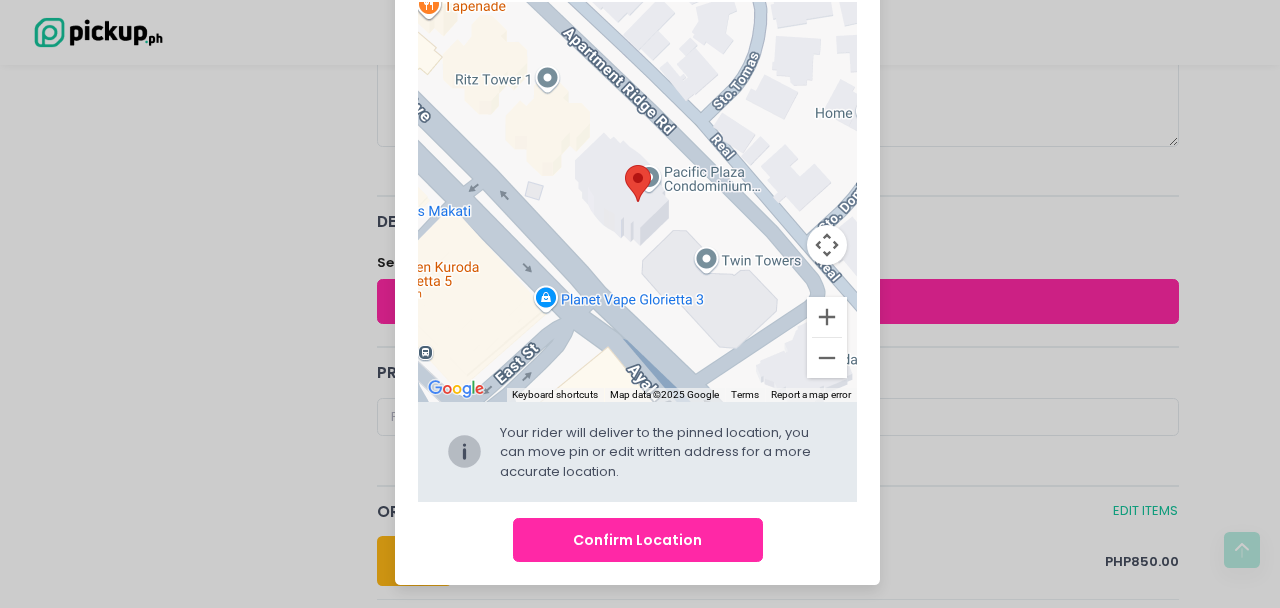 click on "Confirm Location" at bounding box center [638, 540] 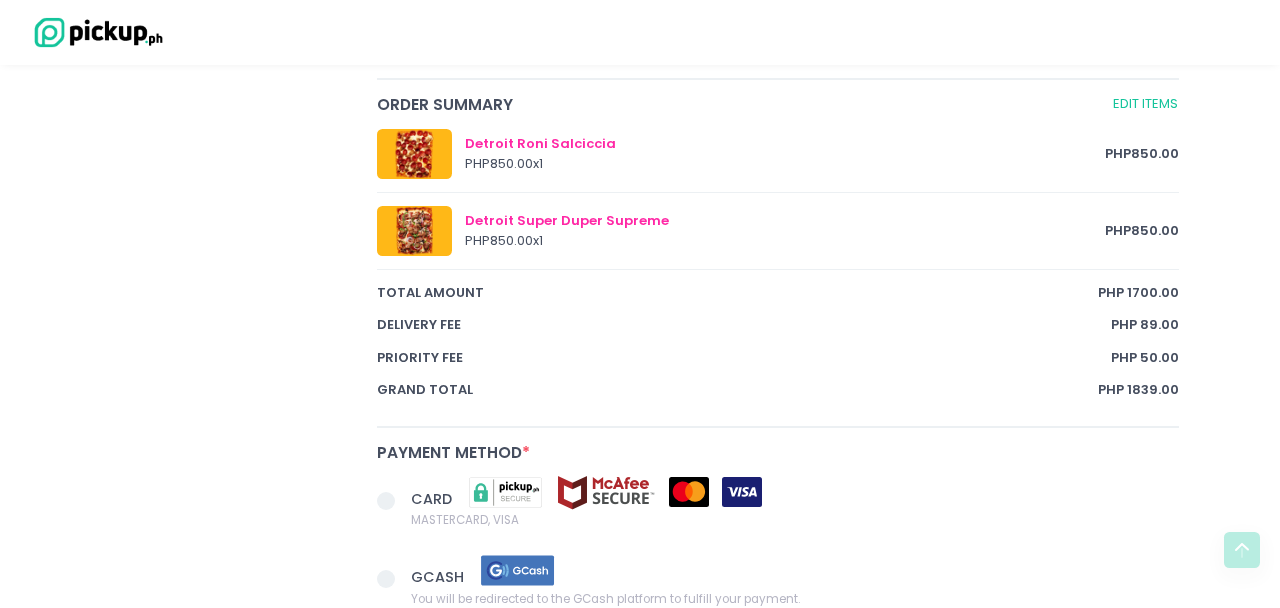 scroll, scrollTop: 1141, scrollLeft: 0, axis: vertical 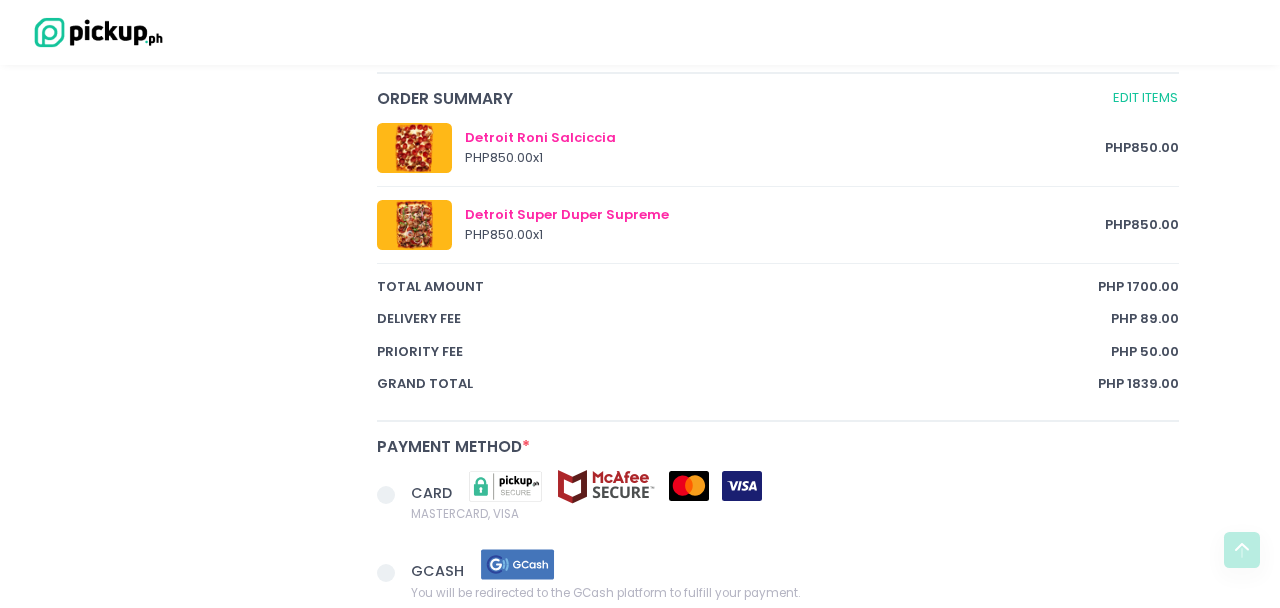 click at bounding box center [689, 486] 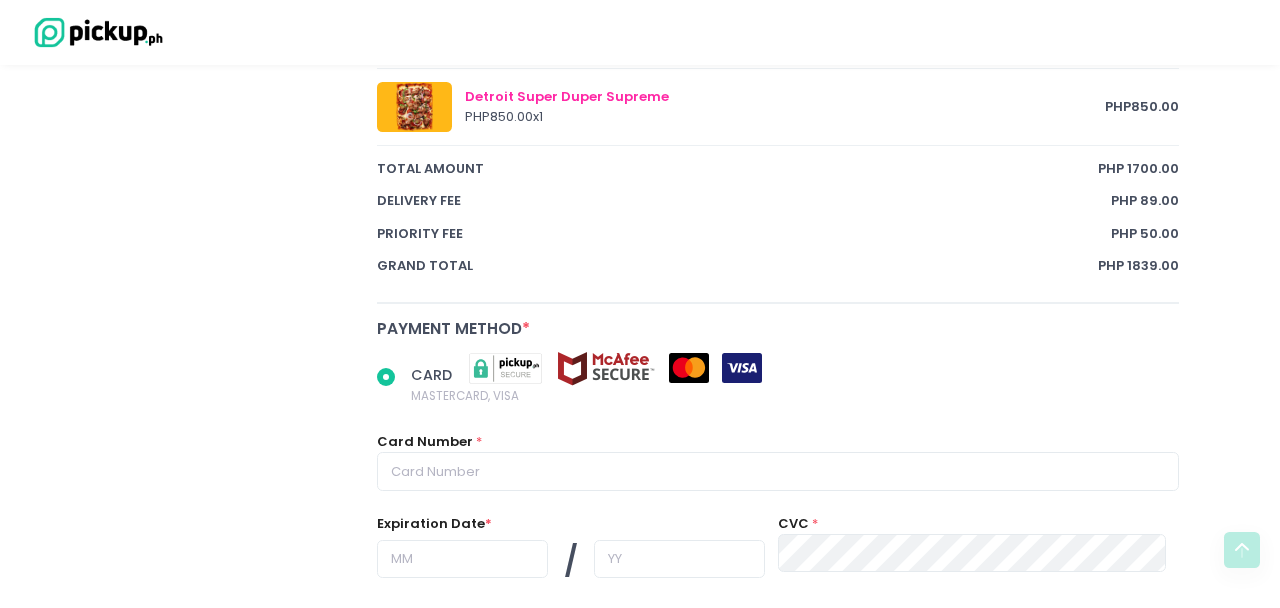 scroll, scrollTop: 1358, scrollLeft: 0, axis: vertical 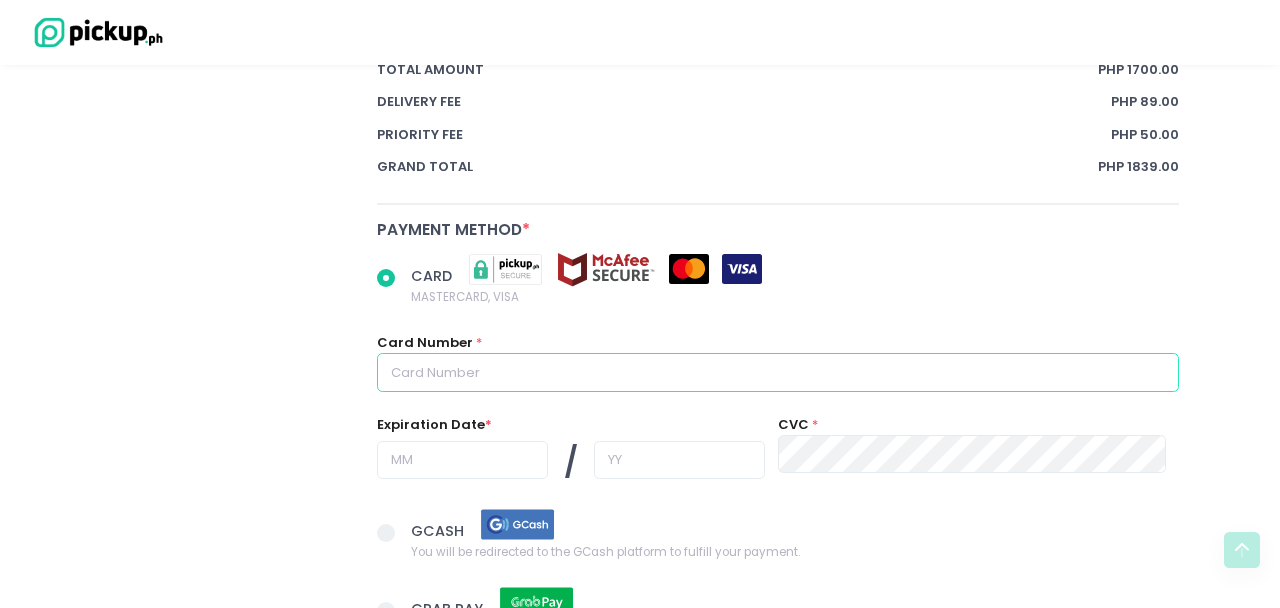 radio on "true" 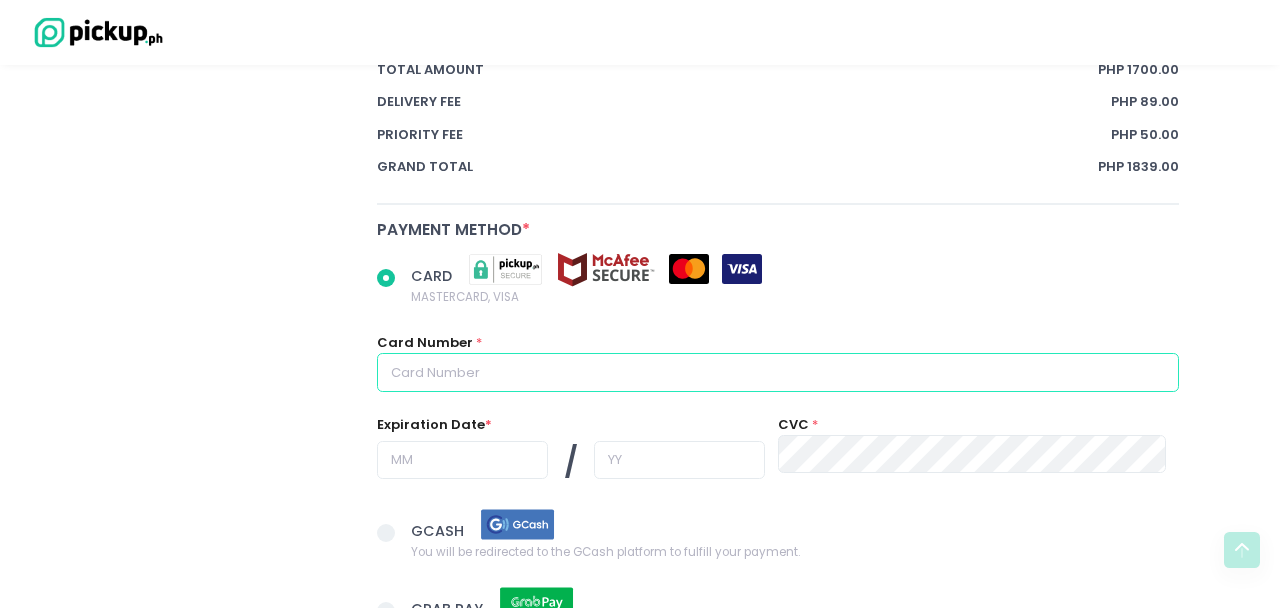 type on "5488093801311270" 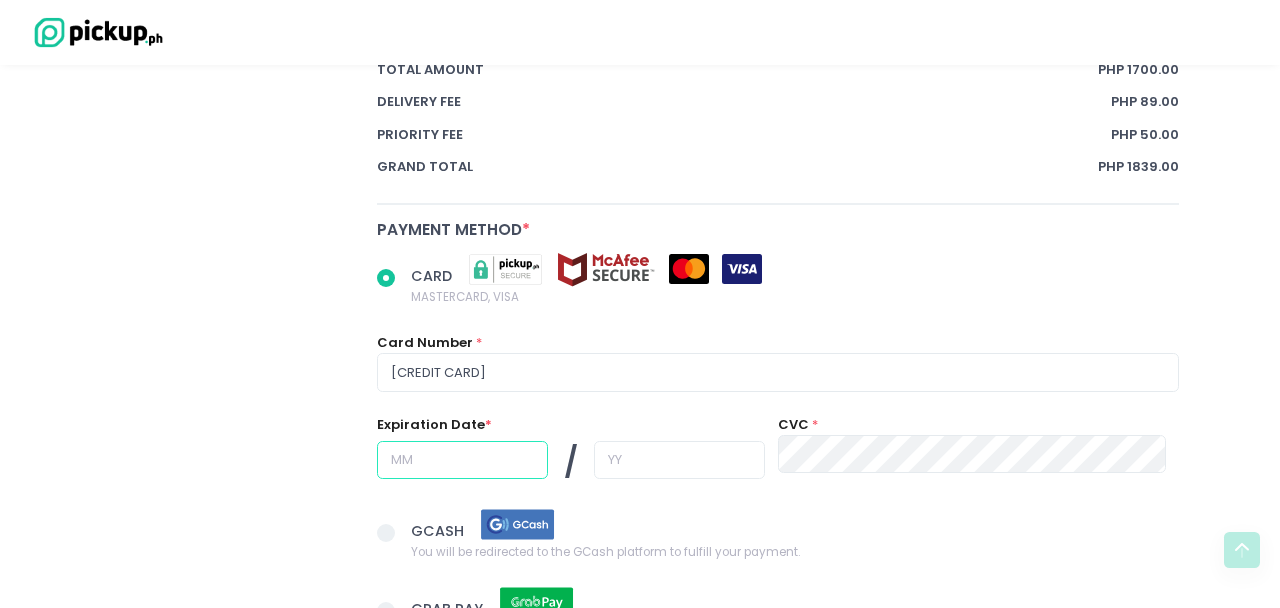 type on "10" 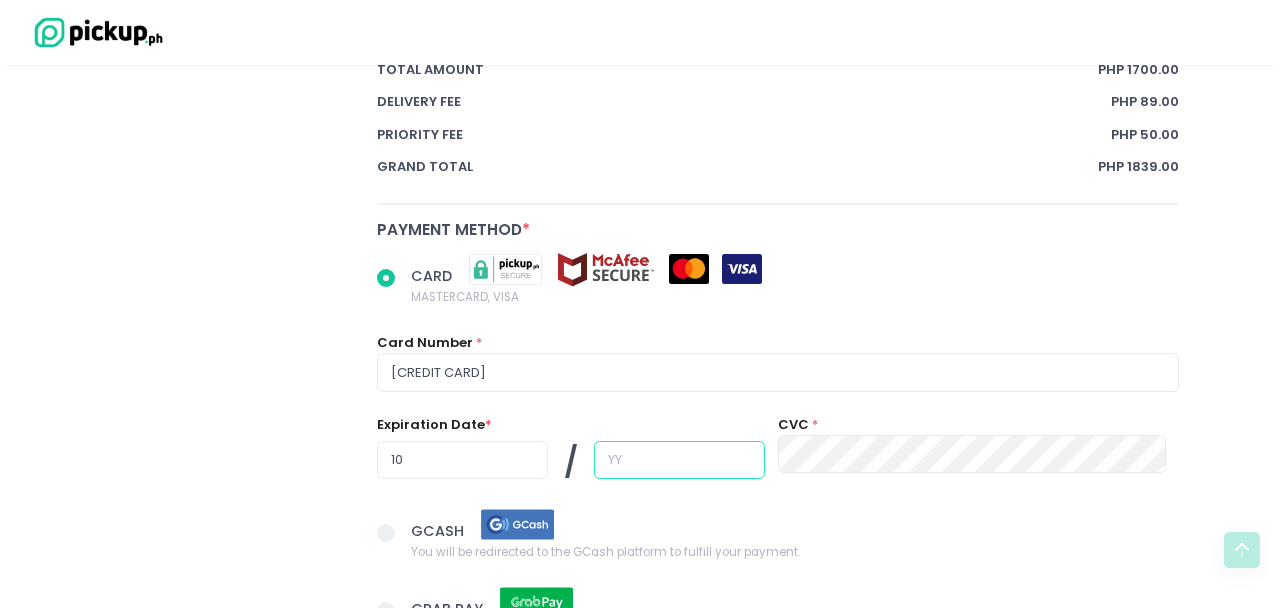 type on "26" 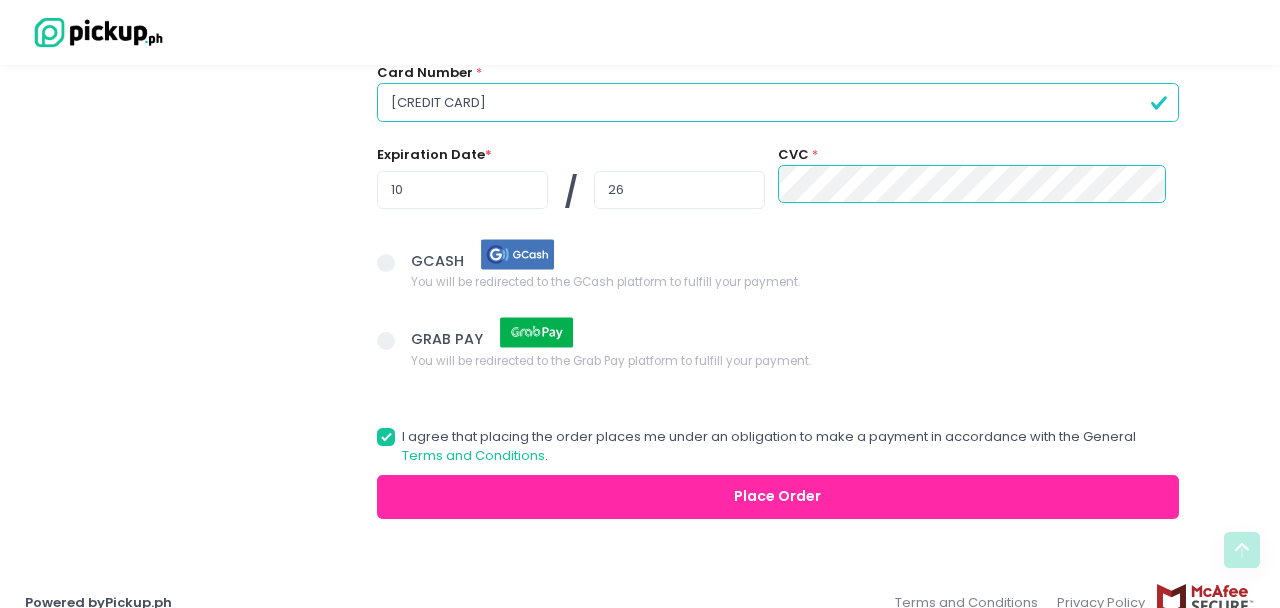scroll, scrollTop: 1632, scrollLeft: 0, axis: vertical 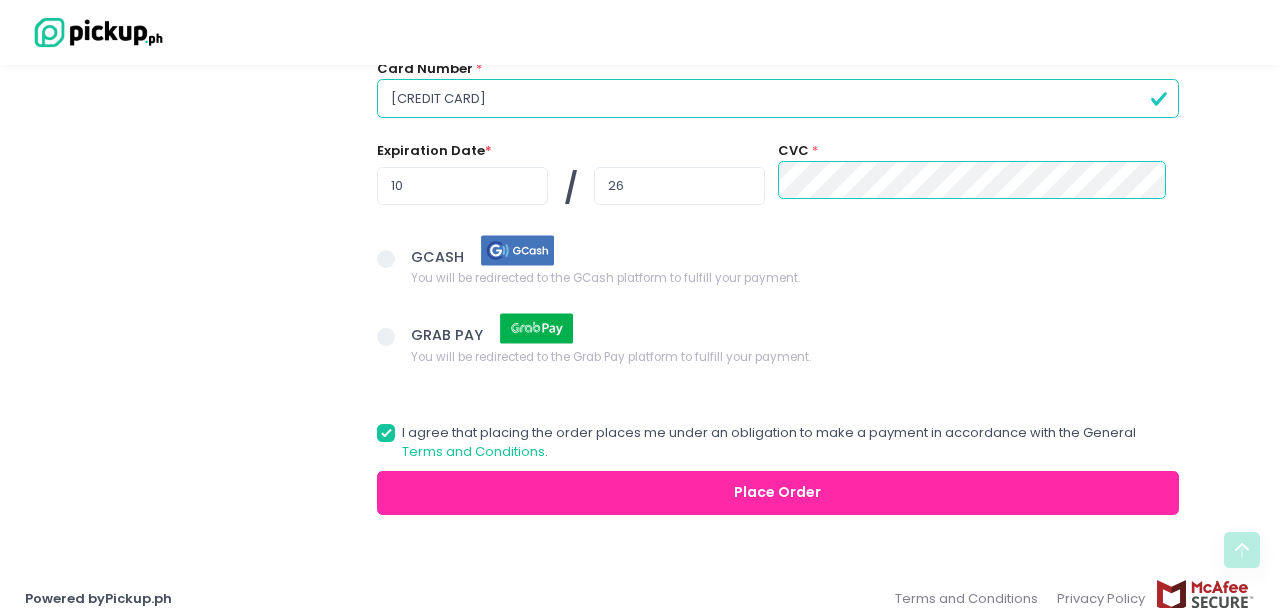 click on "Place Order" at bounding box center [778, 493] 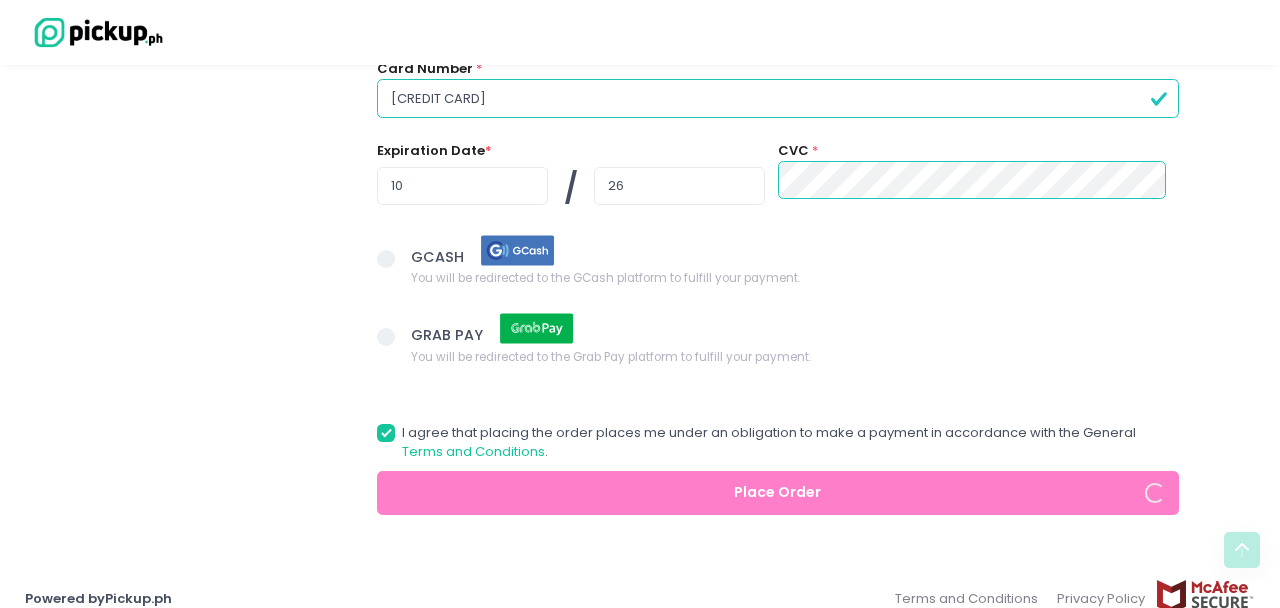 radio on "true" 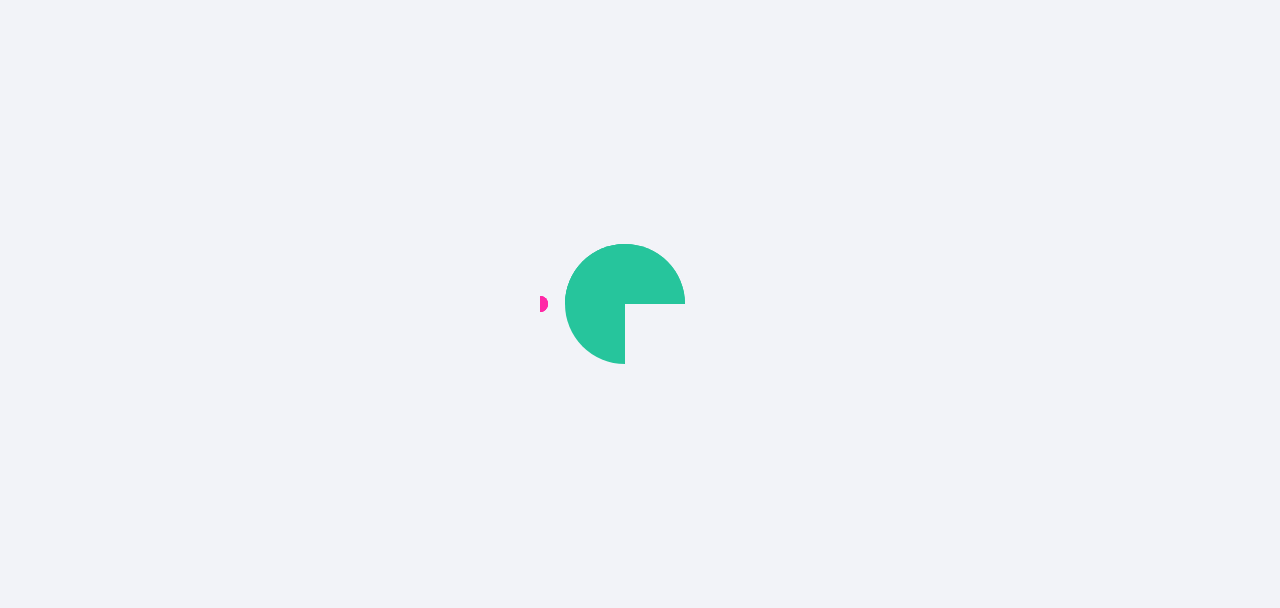 scroll, scrollTop: 0, scrollLeft: 0, axis: both 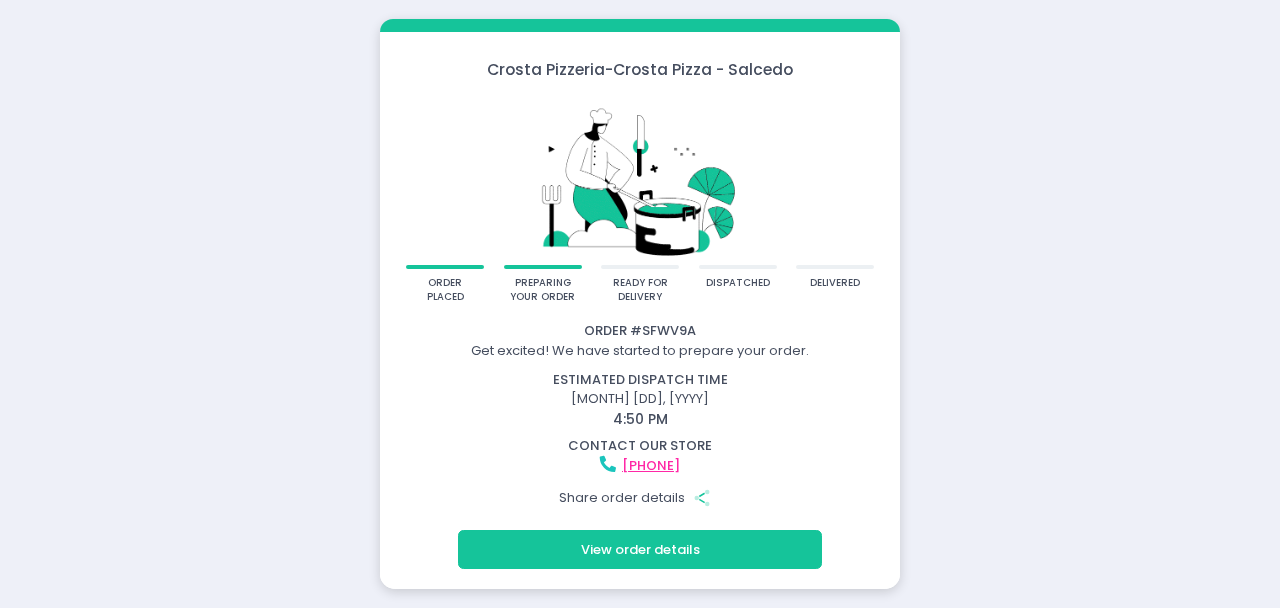 click on "View order details" at bounding box center (640, 549) 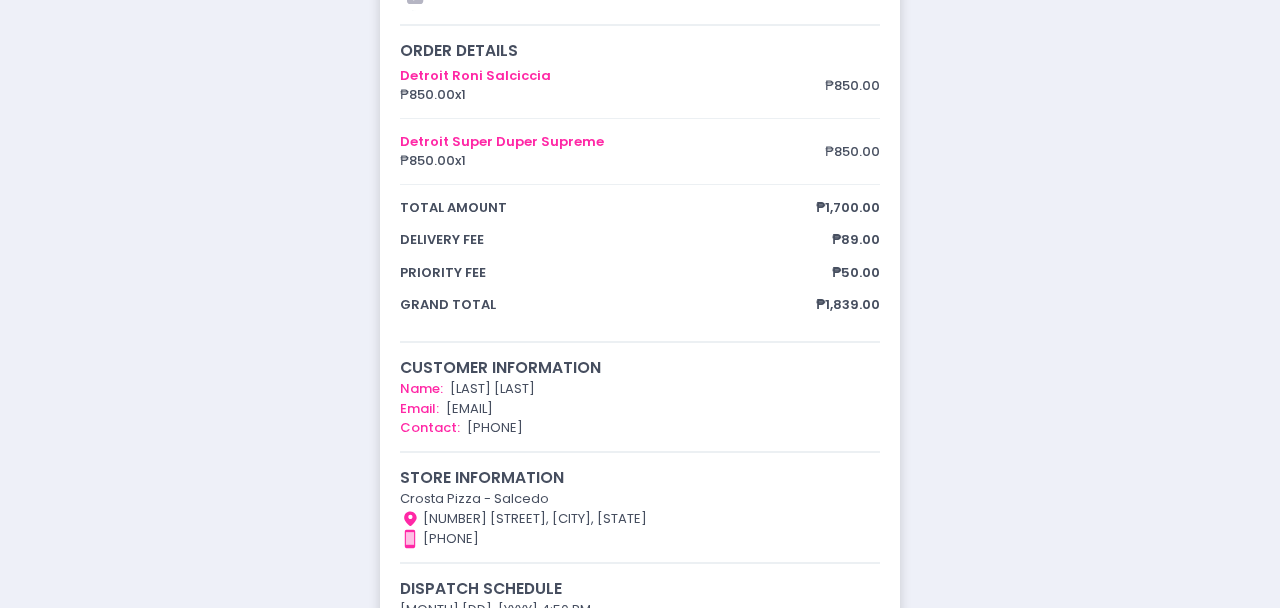 scroll, scrollTop: 302, scrollLeft: 0, axis: vertical 